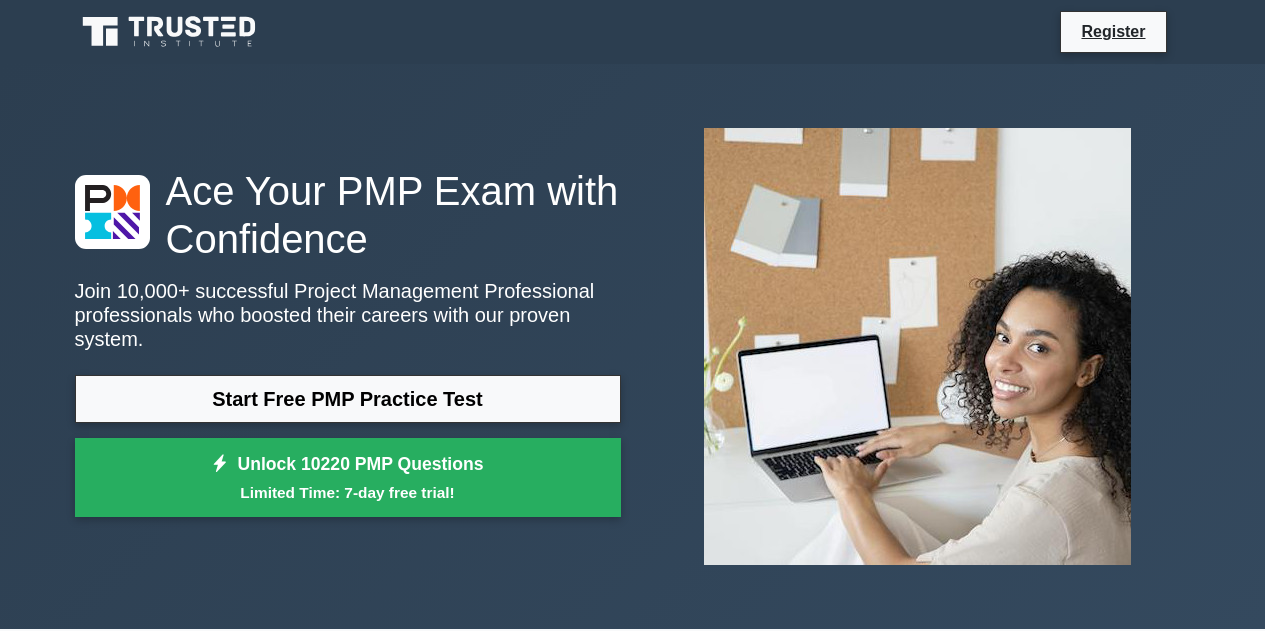 scroll, scrollTop: 0, scrollLeft: 0, axis: both 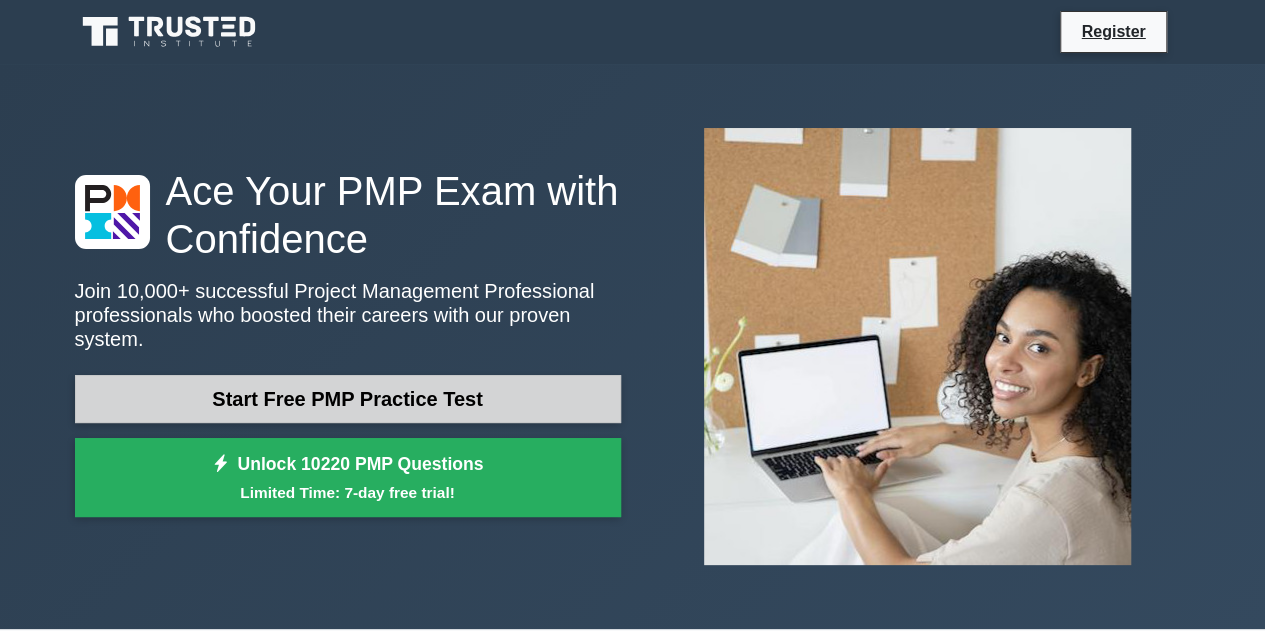 click on "Start Free PMP Practice Test" at bounding box center (348, 399) 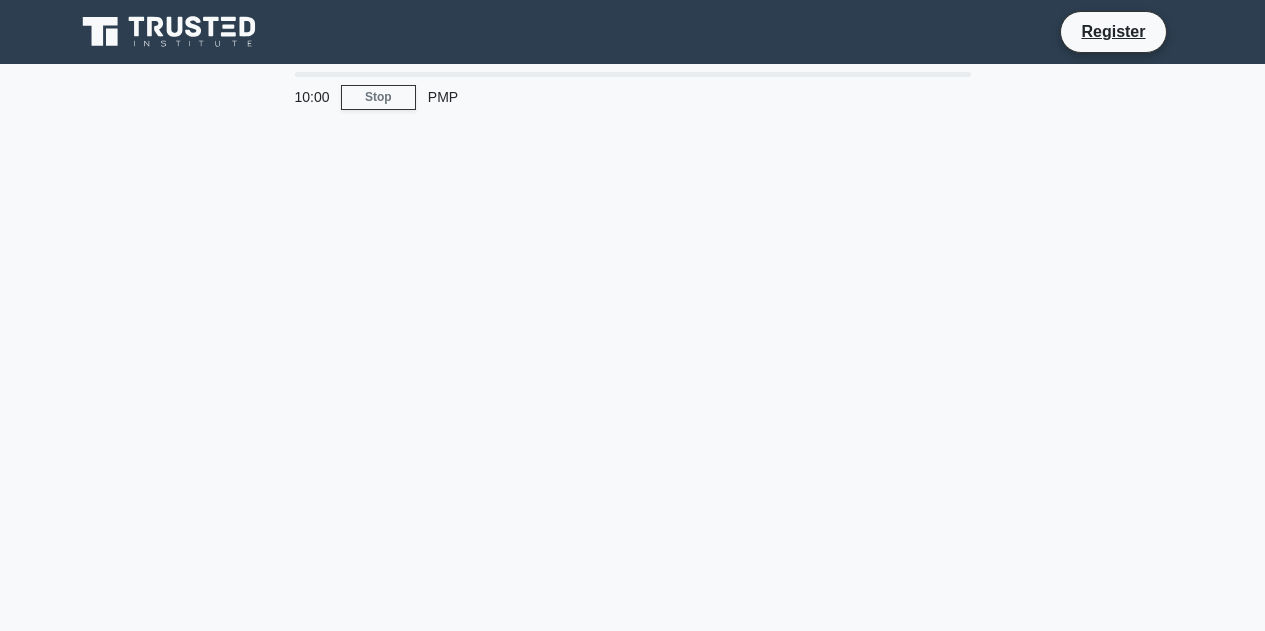 scroll, scrollTop: 0, scrollLeft: 0, axis: both 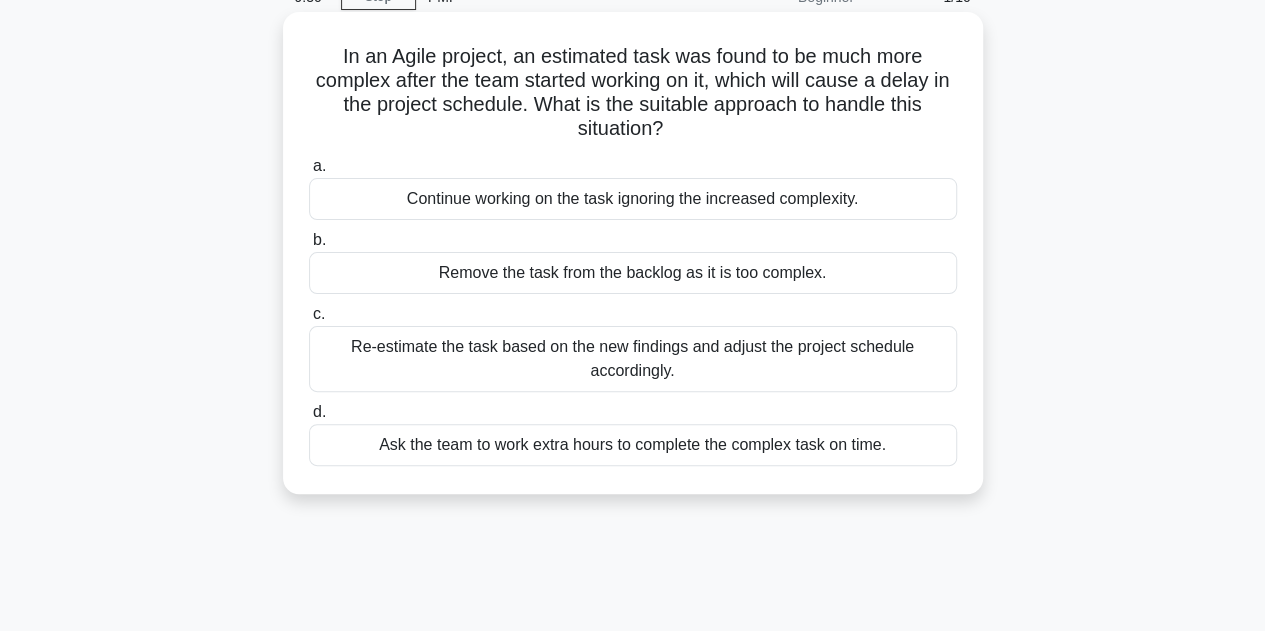 click on "Re-estimate the task based on the new findings and adjust the project schedule accordingly." at bounding box center (633, 359) 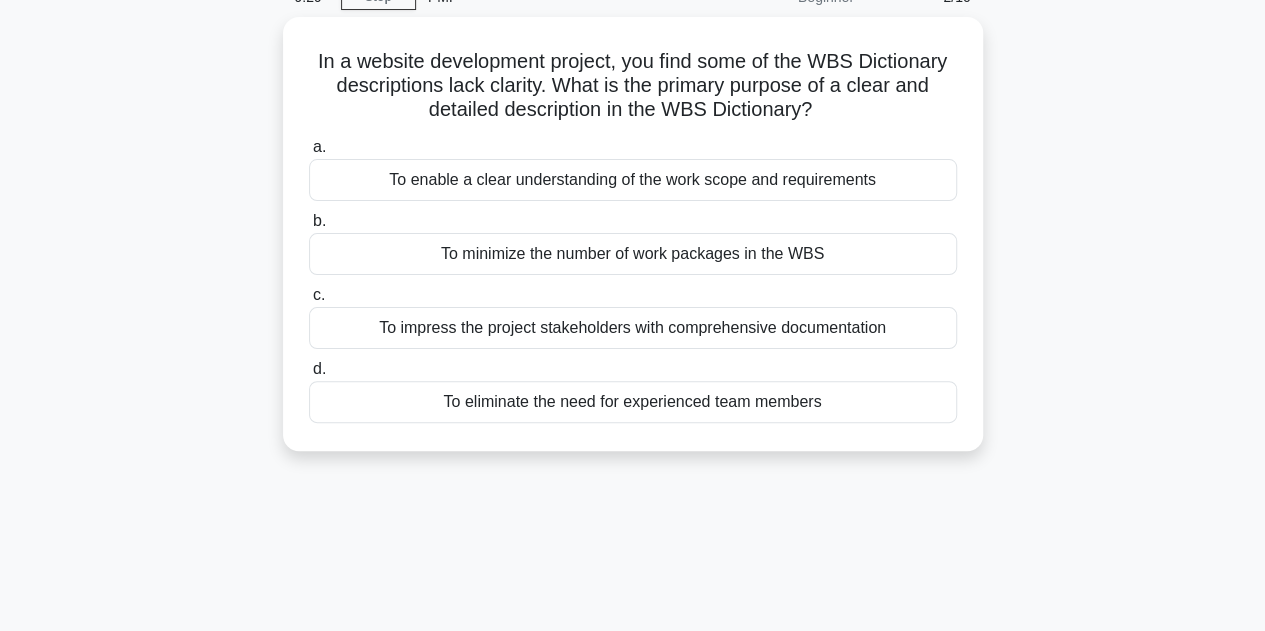 scroll, scrollTop: 0, scrollLeft: 0, axis: both 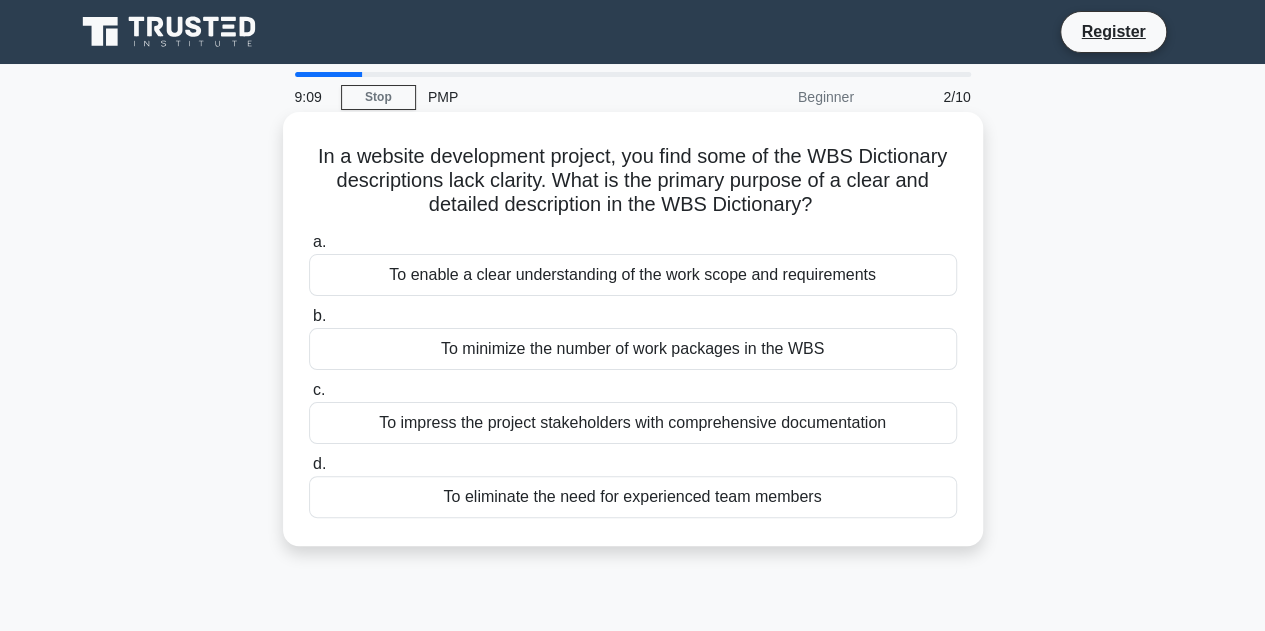 click on "To enable a clear understanding of the work scope and requirements" at bounding box center (633, 275) 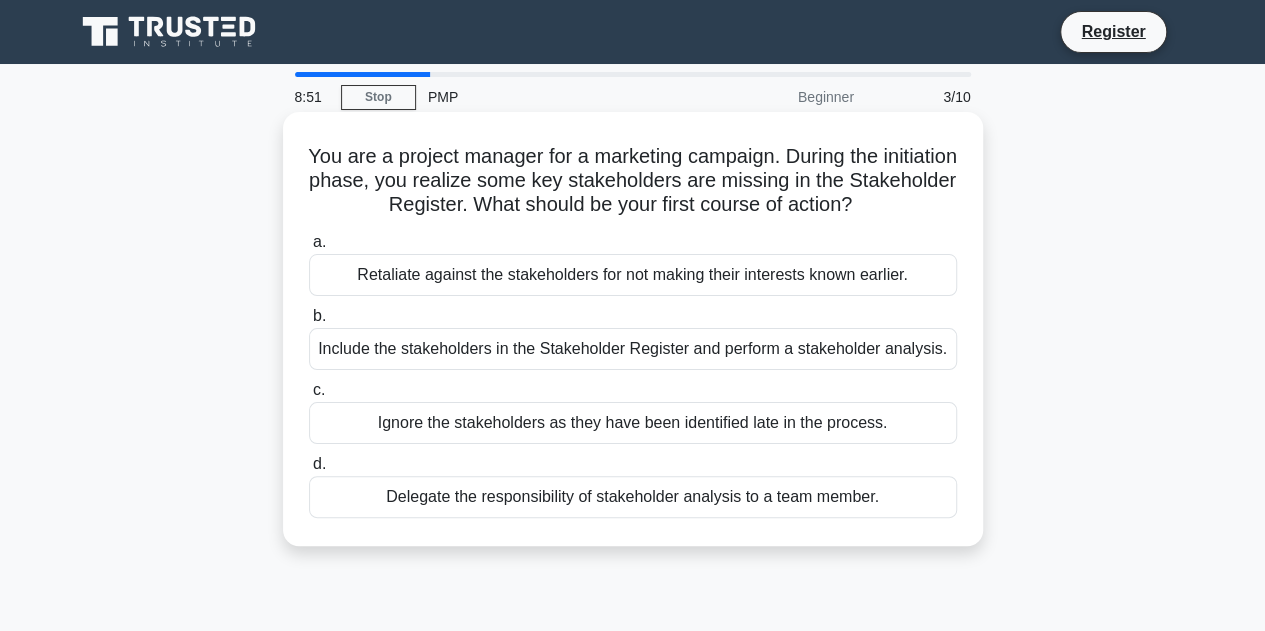 click on "Include the stakeholders in the Stakeholder Register and perform a stakeholder analysis." at bounding box center (633, 349) 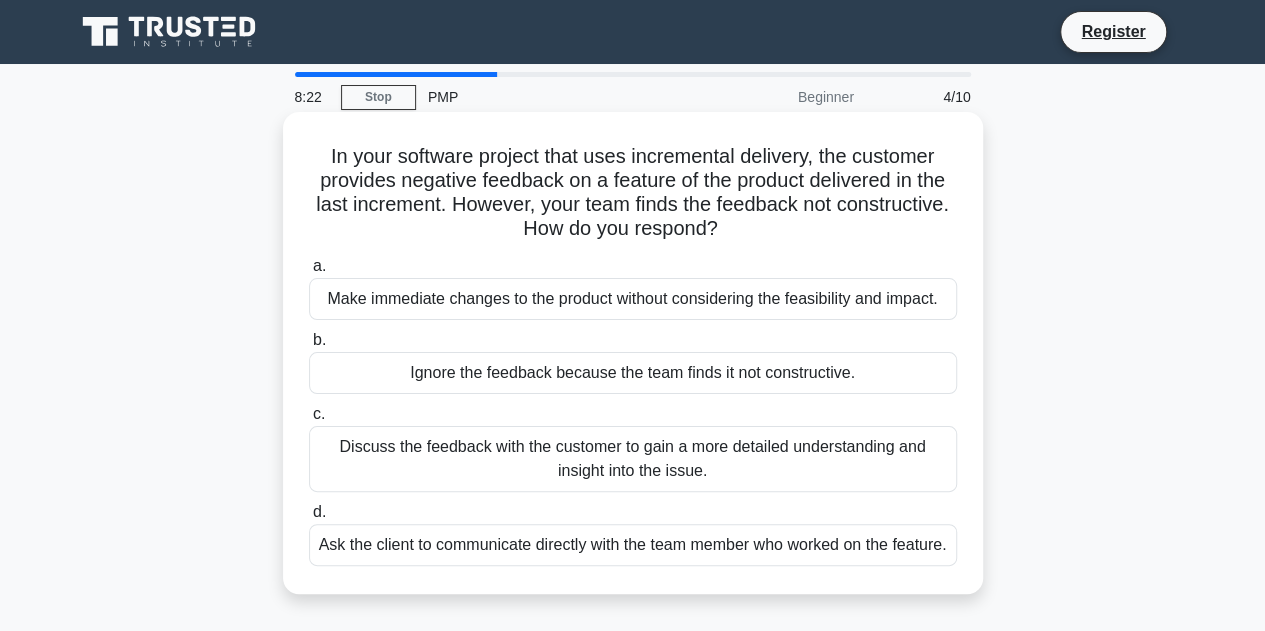 click on "Discuss the feedback with the customer to gain a more detailed understanding and insight into the issue." at bounding box center (633, 459) 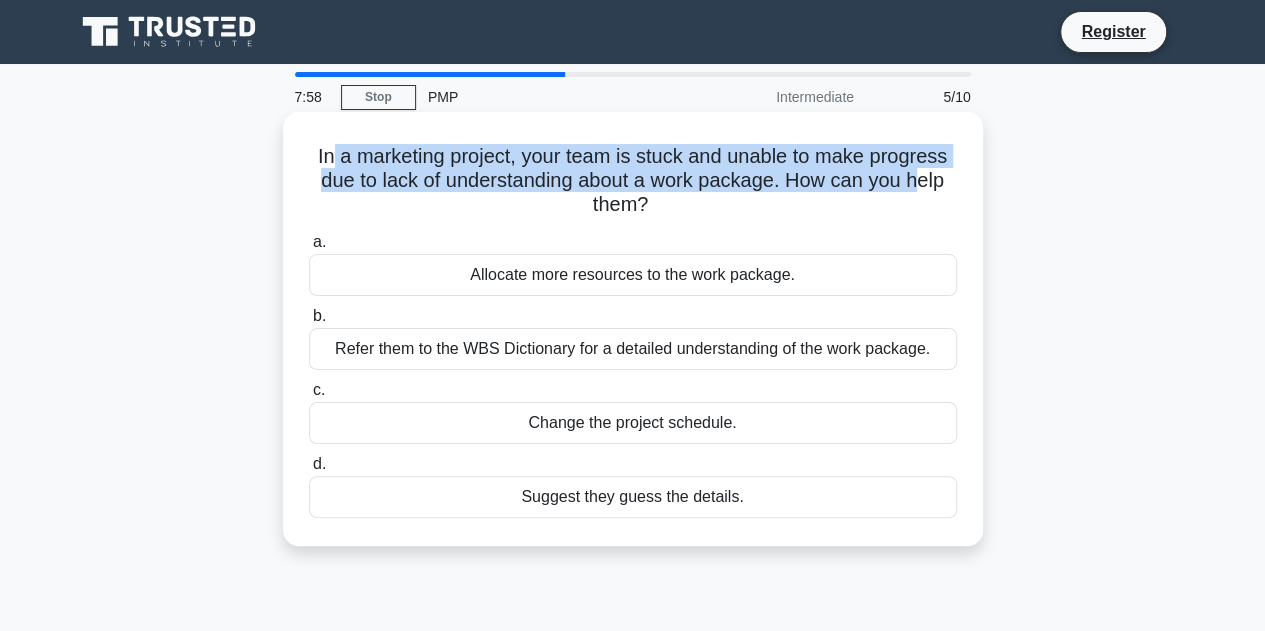 drag, startPoint x: 327, startPoint y: 161, endPoint x: 920, endPoint y: 189, distance: 593.6607 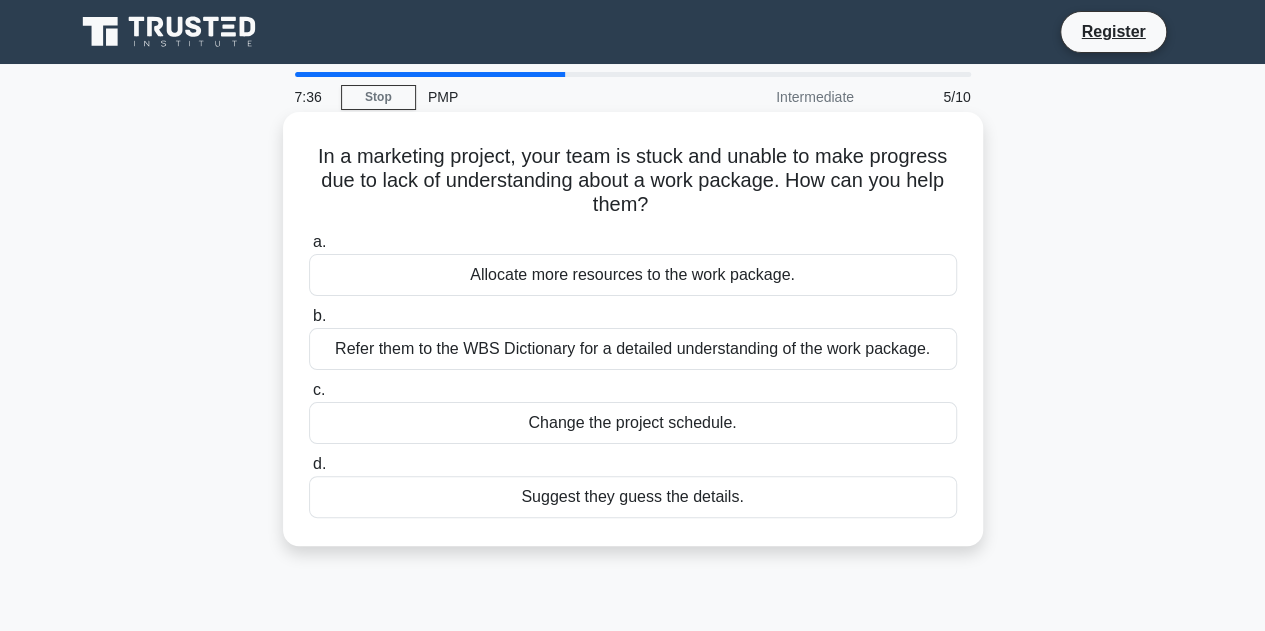 click on "Refer them to the WBS Dictionary for a detailed understanding of the work package." at bounding box center [633, 349] 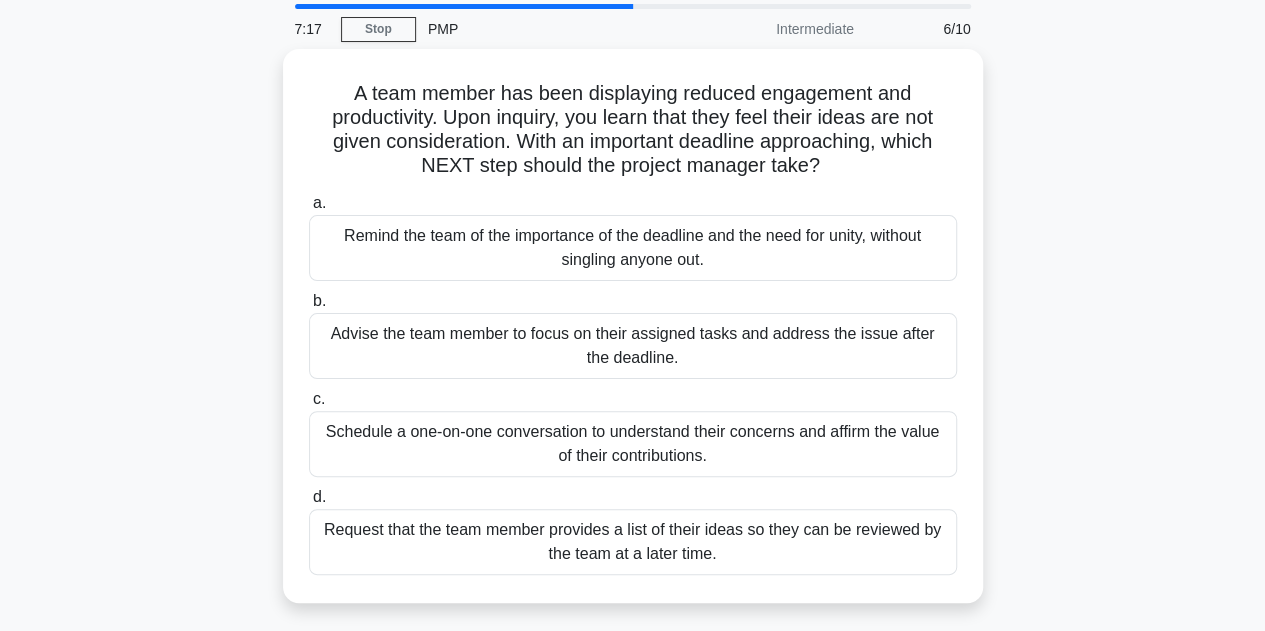 scroll, scrollTop: 100, scrollLeft: 0, axis: vertical 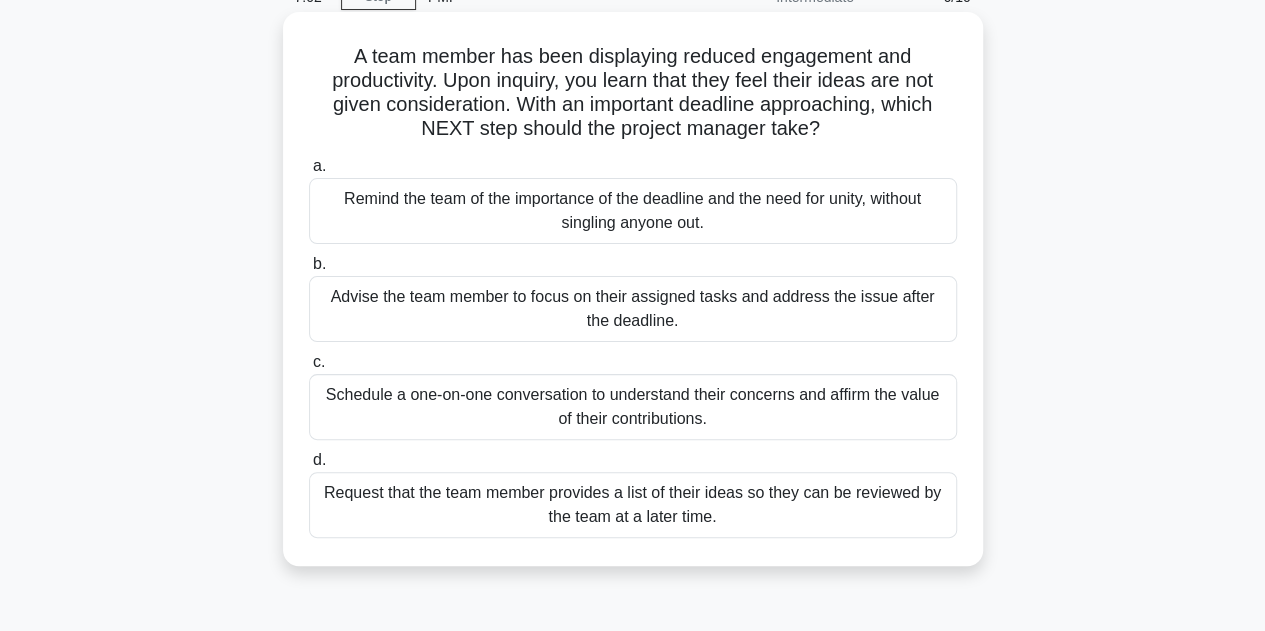 click on "Remind the team of the importance of the deadline and the need for unity, without singling anyone out." at bounding box center [633, 211] 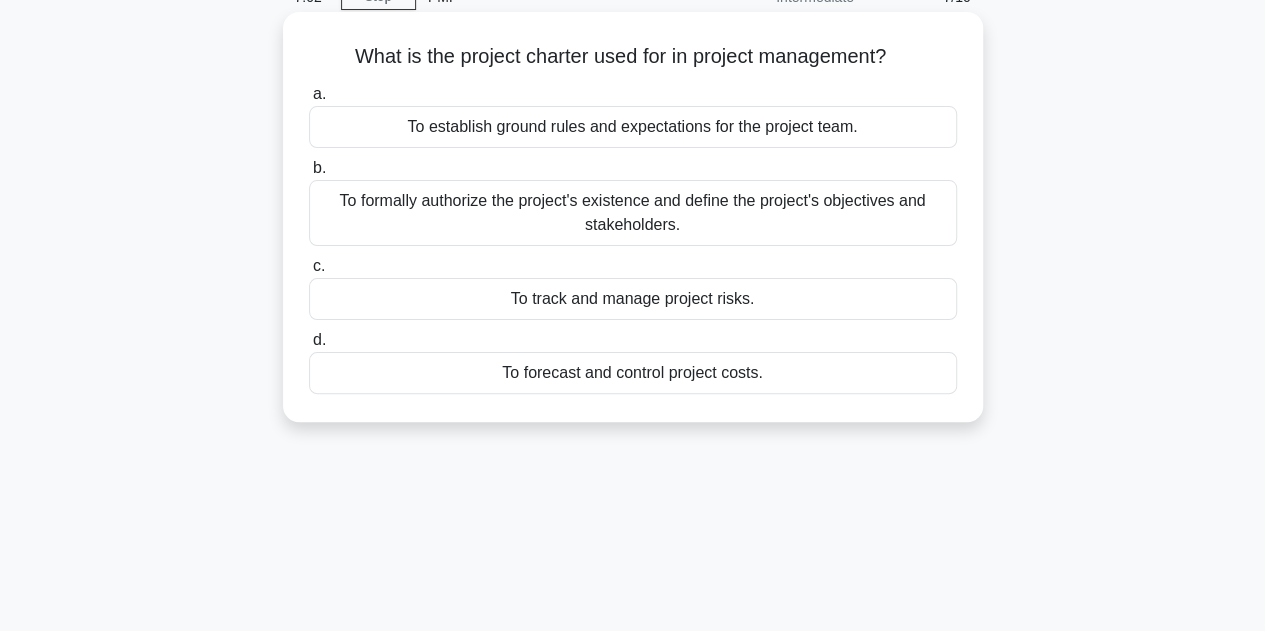 scroll, scrollTop: 0, scrollLeft: 0, axis: both 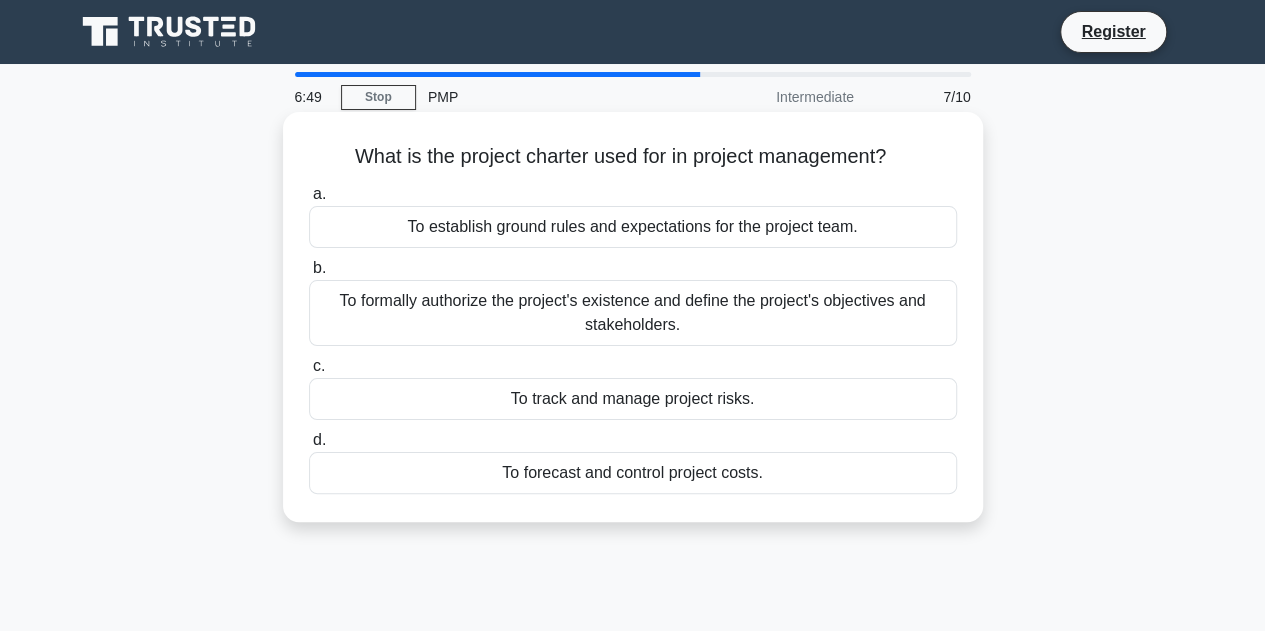 click on "To formally authorize the project's existence and define the project's objectives and stakeholders." at bounding box center (633, 313) 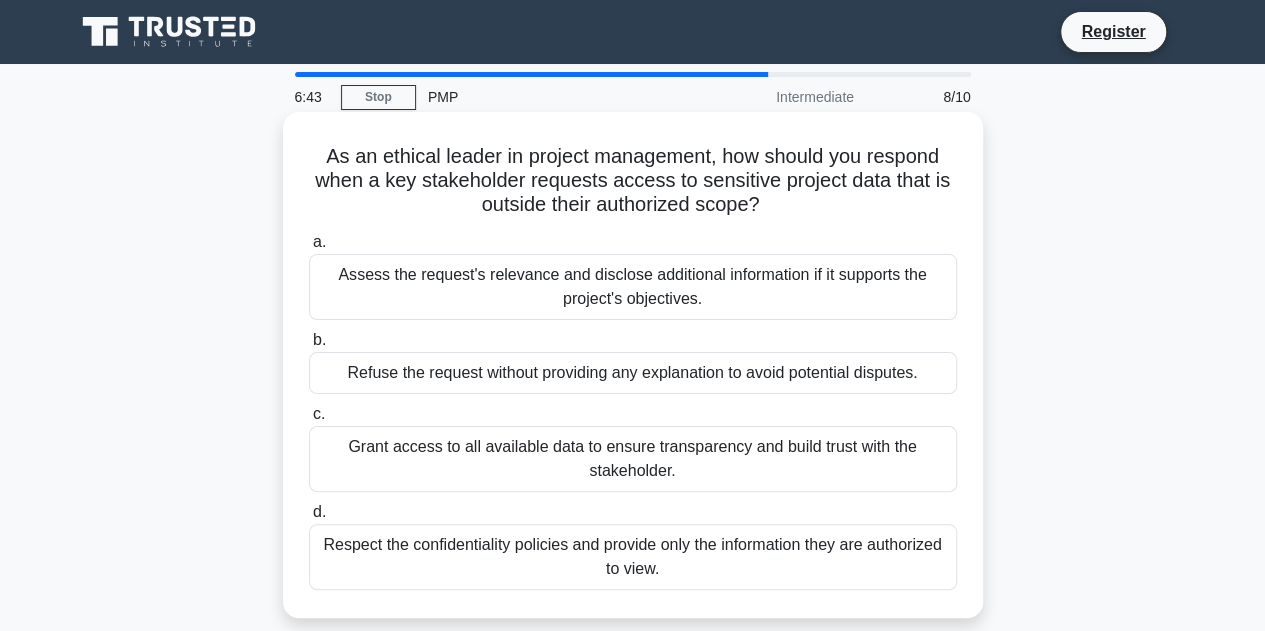 drag, startPoint x: 463, startPoint y: 187, endPoint x: 780, endPoint y: 207, distance: 317.63028 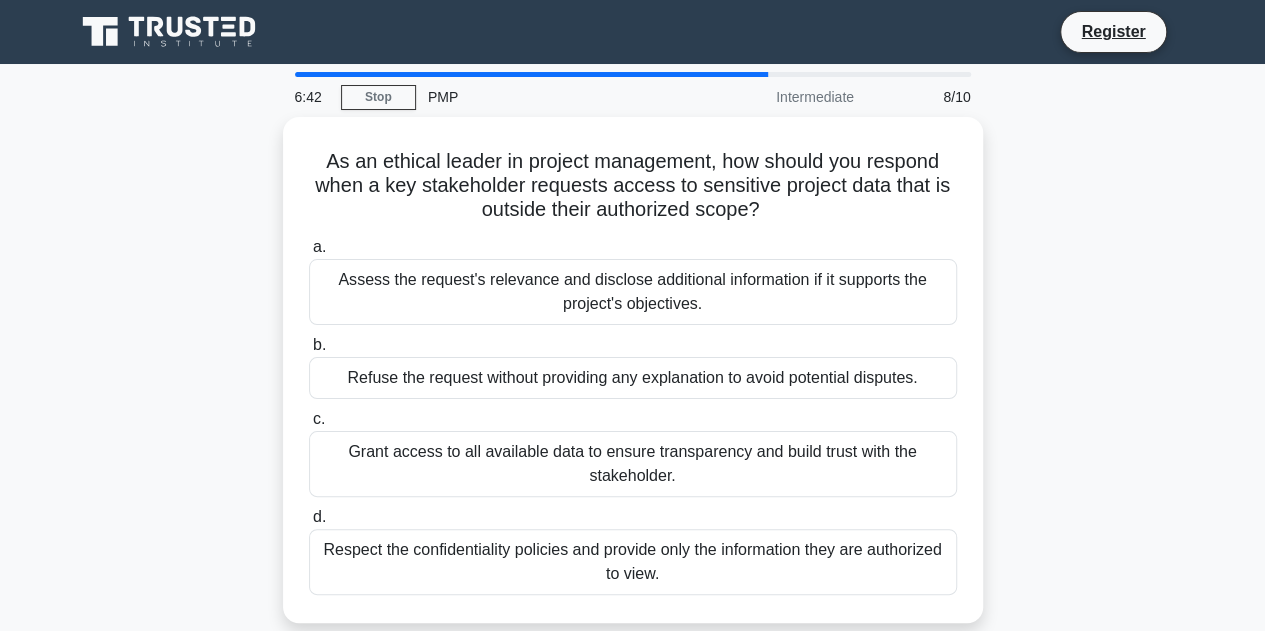 click on "As an ethical leader in project management, how should you respond when a key stakeholder requests access to sensitive project data that is outside their authorized scope?
.spinner_0XTQ{transform-origin:center;animation:spinner_y6GP .75s linear infinite}@keyframes spinner_y6GP{100%{transform:rotate(360deg)}}
a.
b." at bounding box center (633, 382) 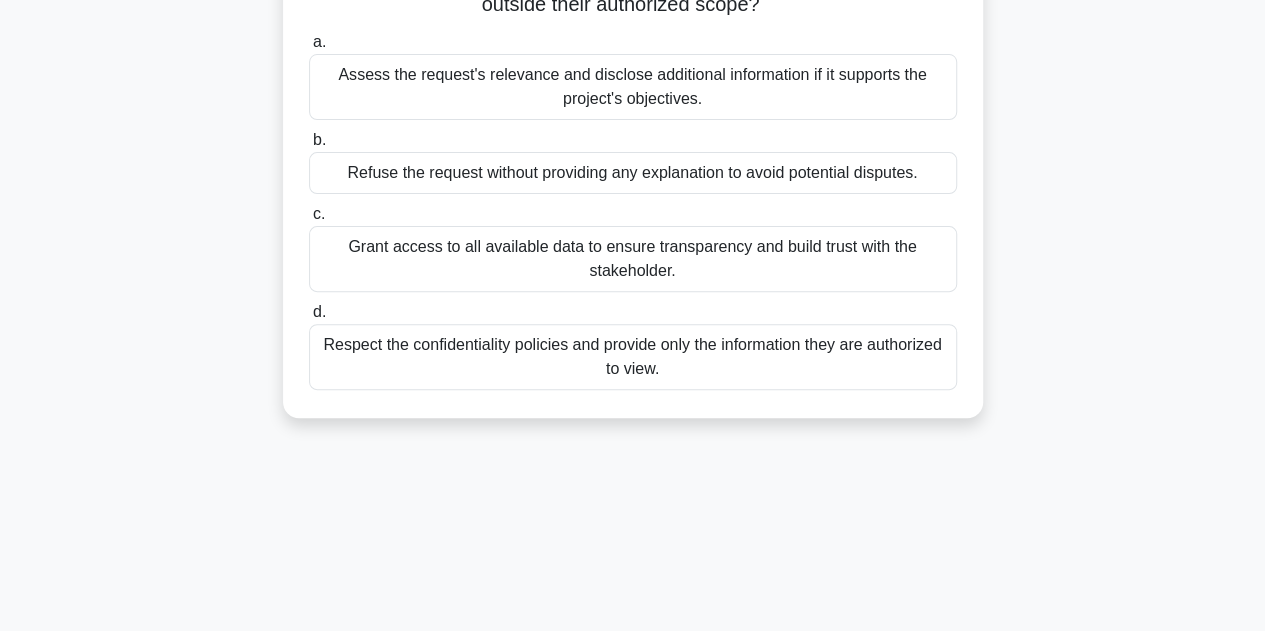 click on "Respect the confidentiality policies and provide only the information they are authorized to view." at bounding box center (633, 357) 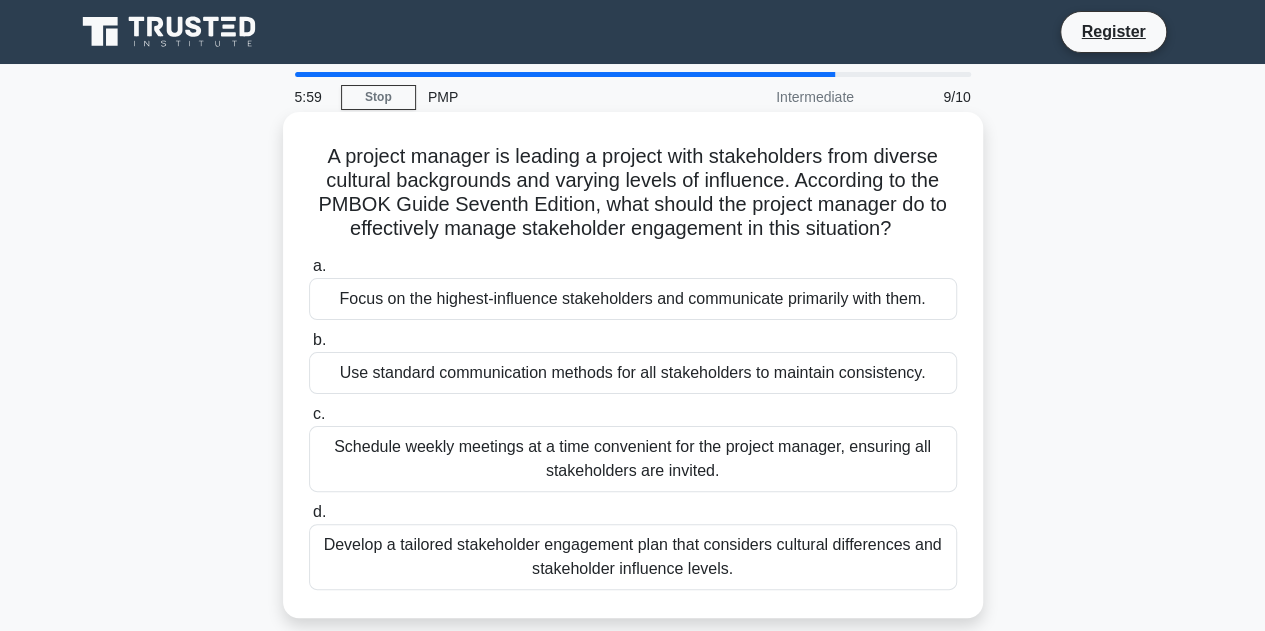 scroll, scrollTop: 100, scrollLeft: 0, axis: vertical 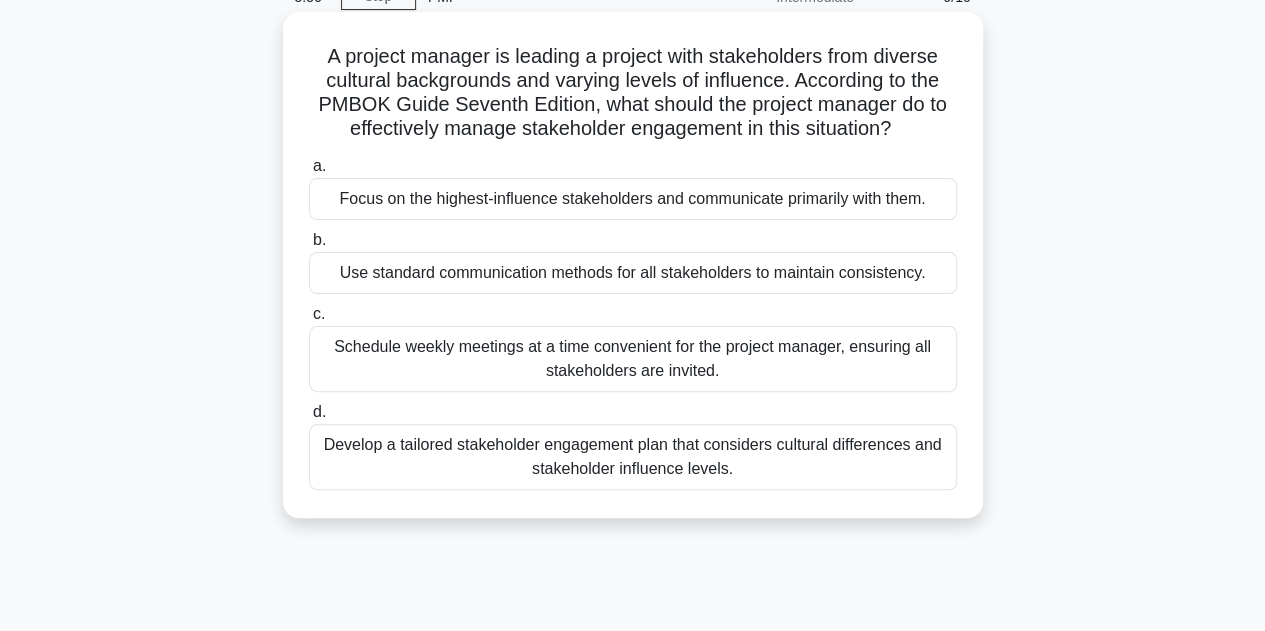 click on "Develop a tailored stakeholder engagement plan that considers cultural differences and stakeholder influence levels." at bounding box center [633, 457] 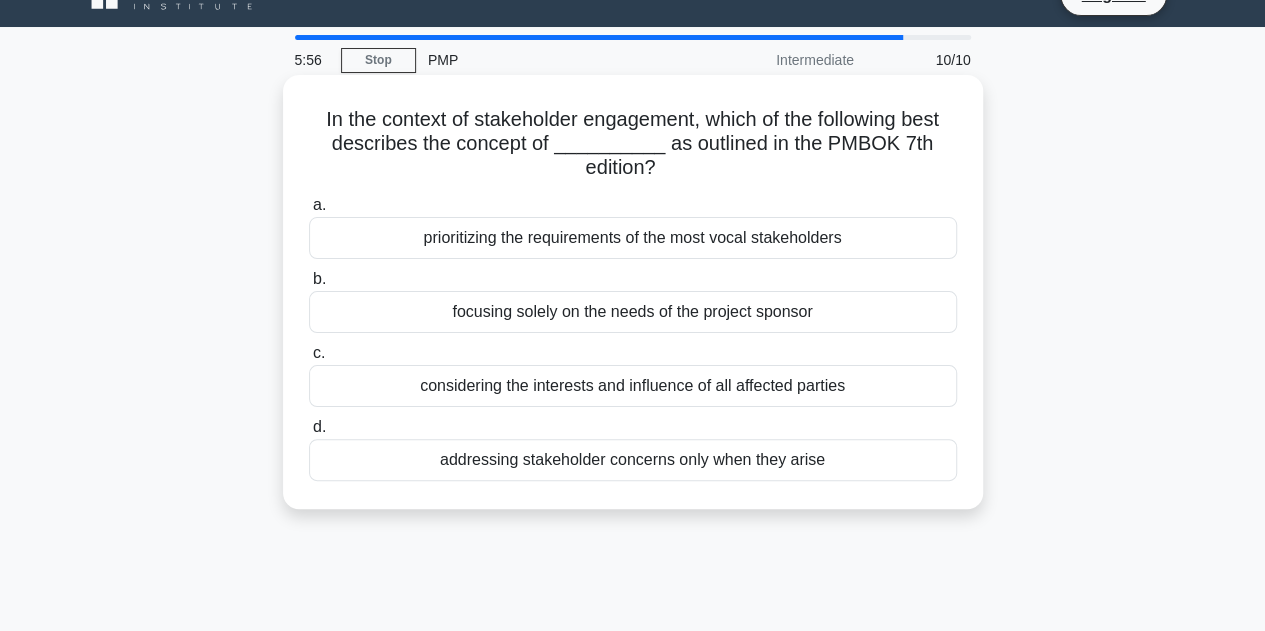 scroll, scrollTop: 0, scrollLeft: 0, axis: both 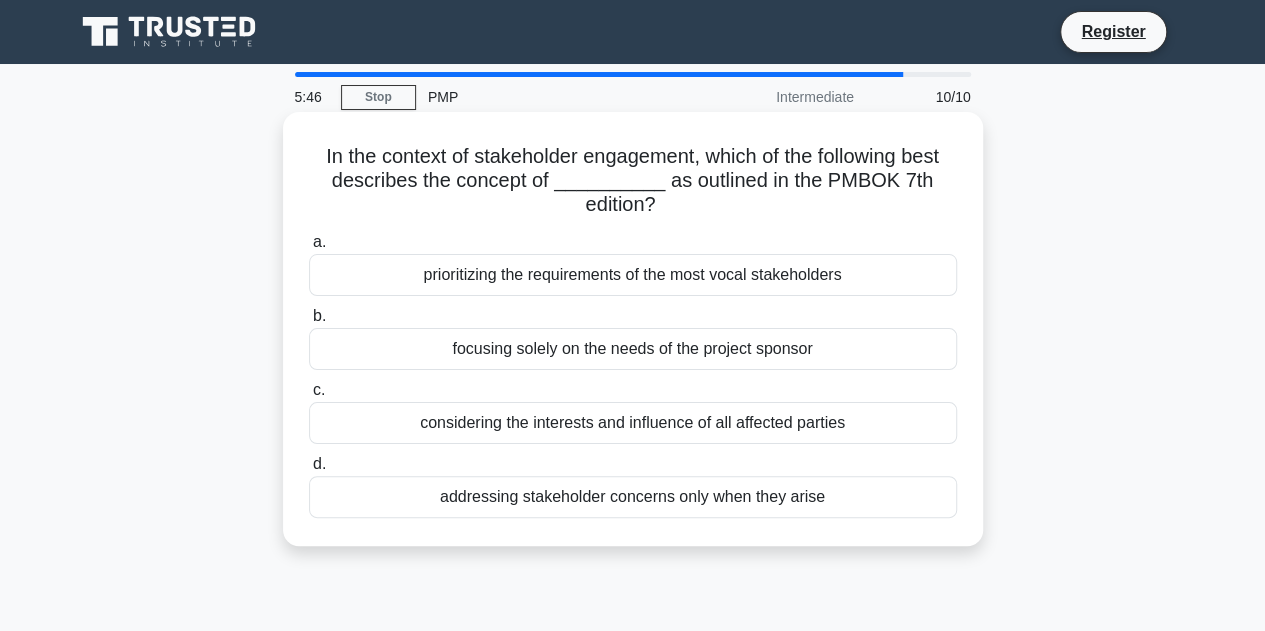 click on "considering the interests and influence of all affected parties" at bounding box center [633, 423] 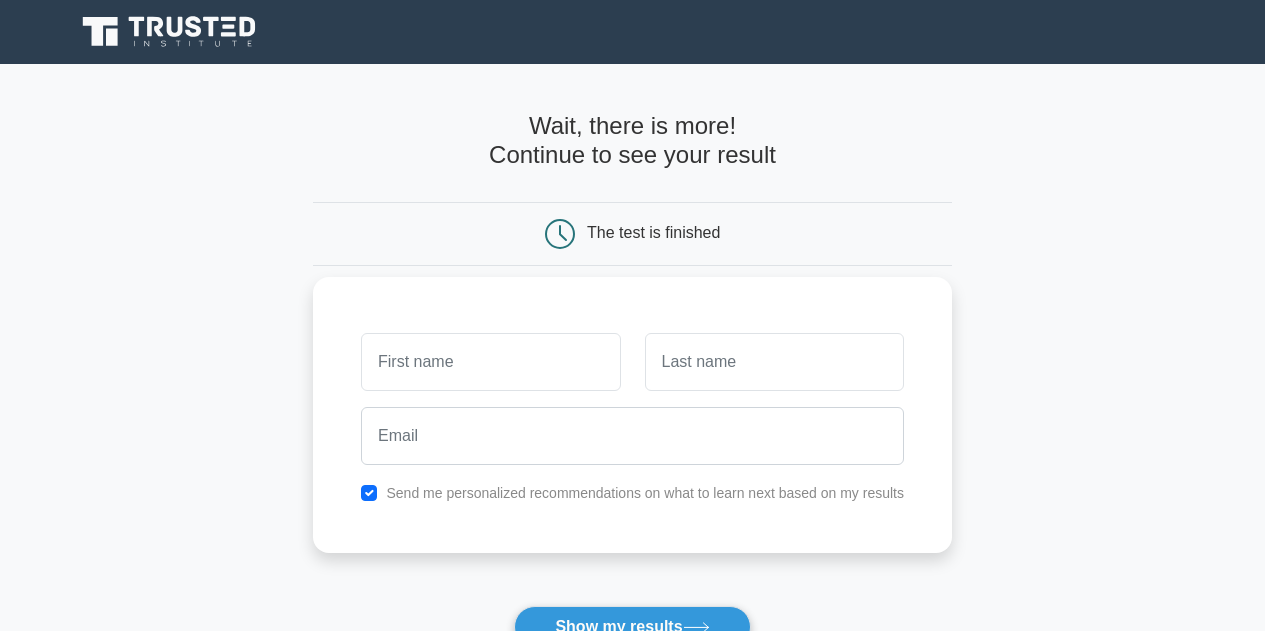 scroll, scrollTop: 0, scrollLeft: 0, axis: both 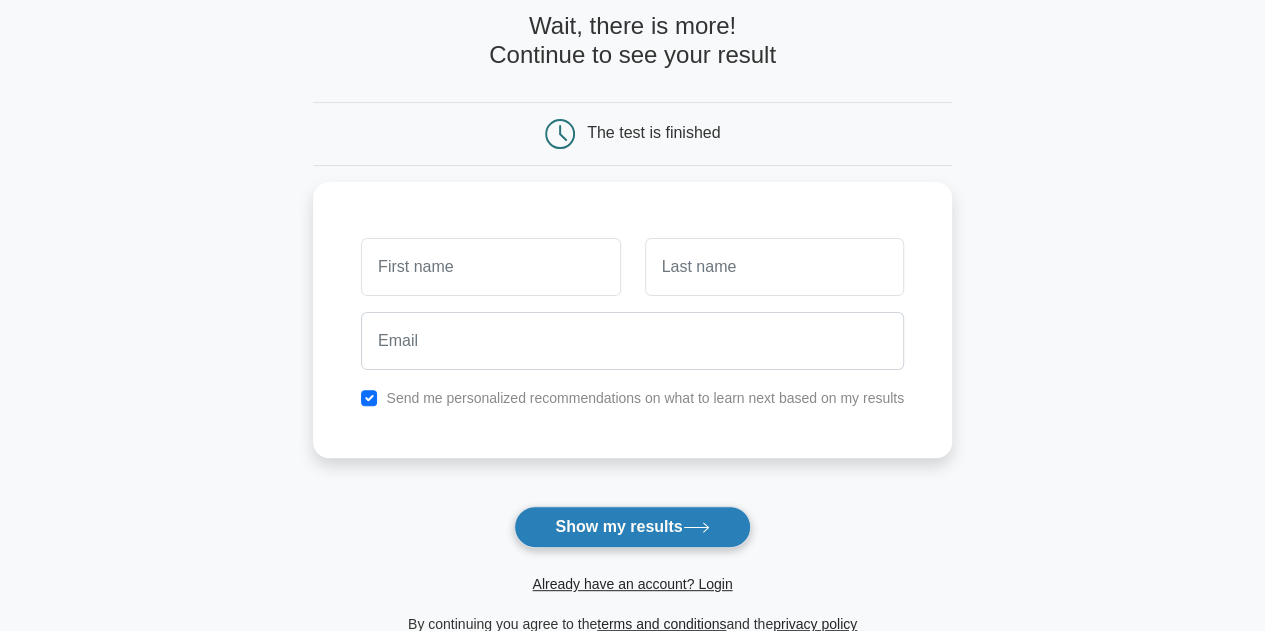 click on "Show my results" at bounding box center [632, 527] 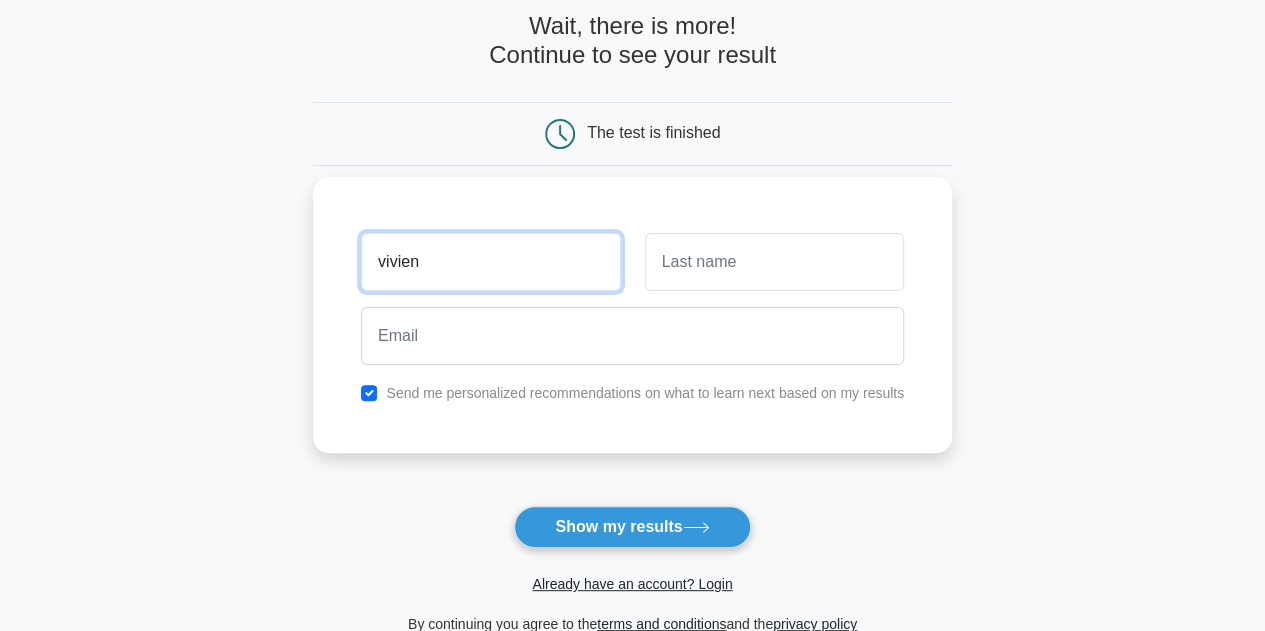 type on "vivien" 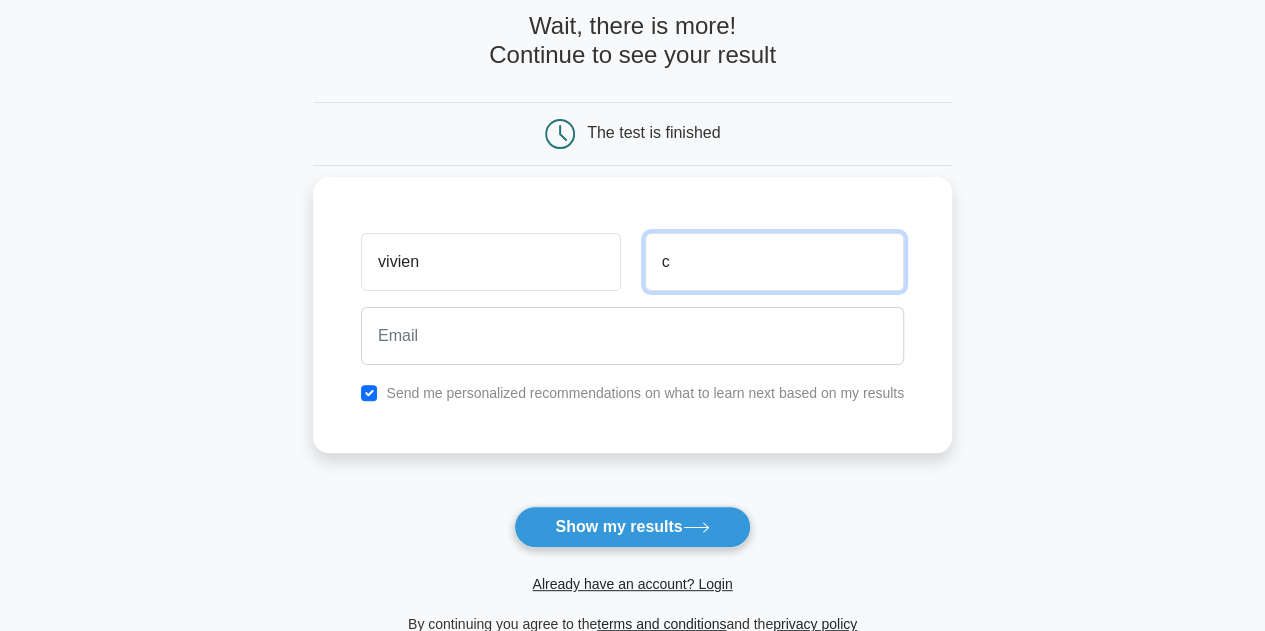 type on "c" 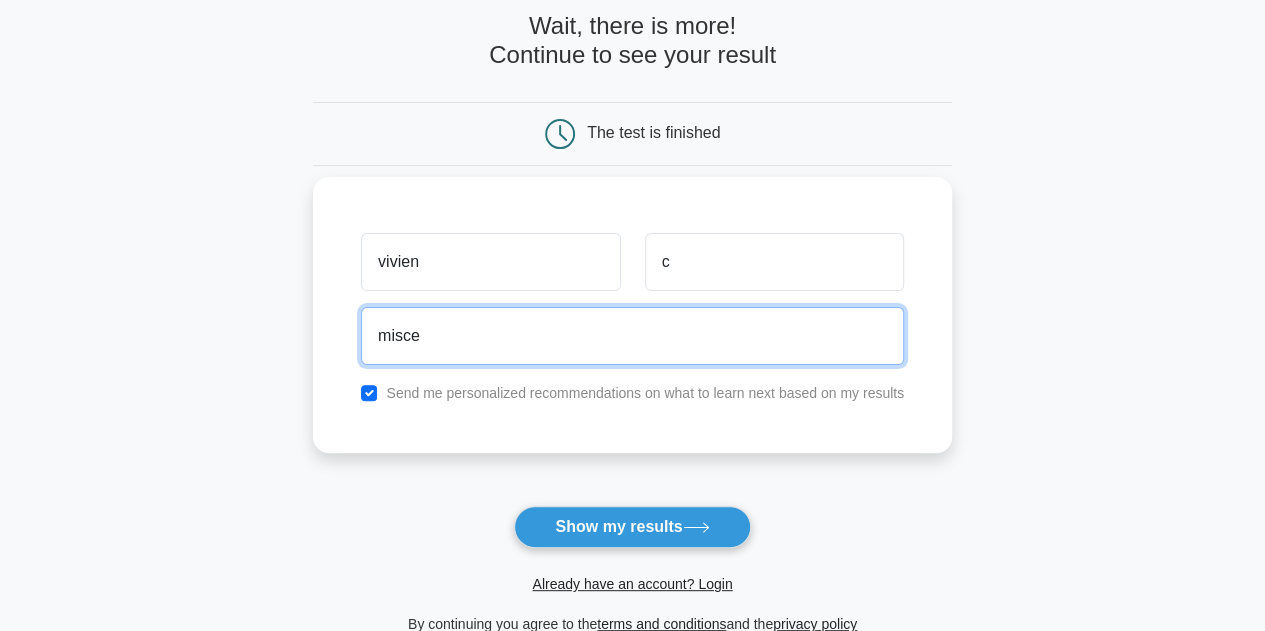 type on "miscerrthing@gmail.com" 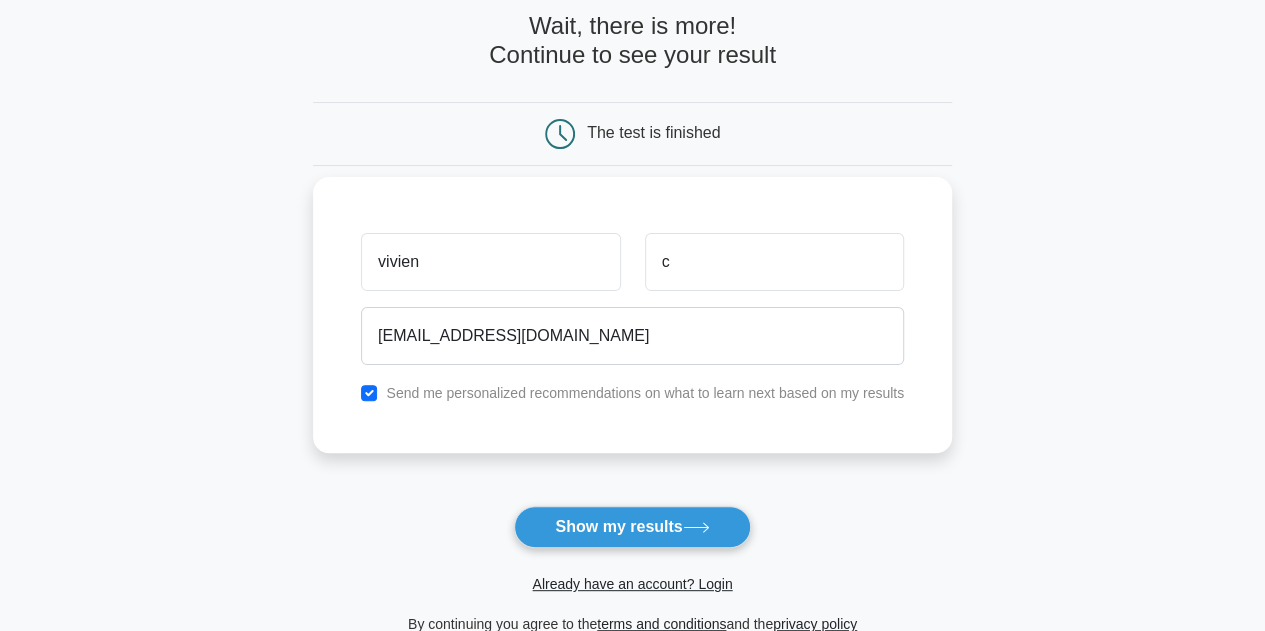 click on "Send me personalized recommendations on what to learn next based on my results" at bounding box center (632, 393) 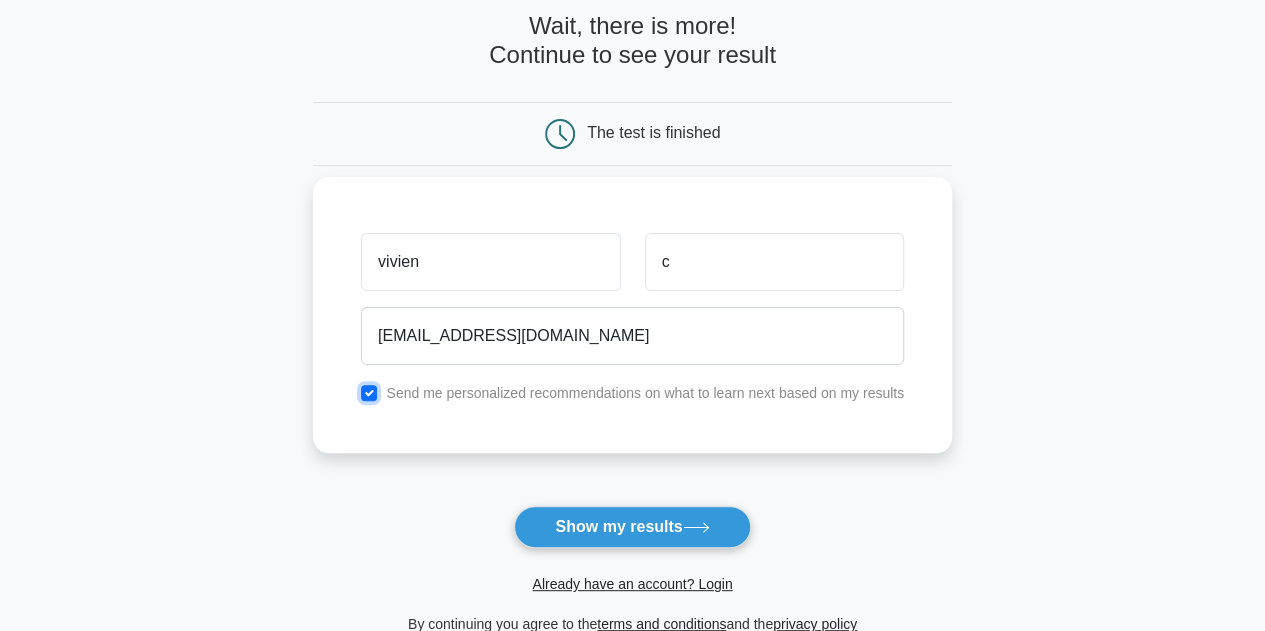 click at bounding box center [369, 393] 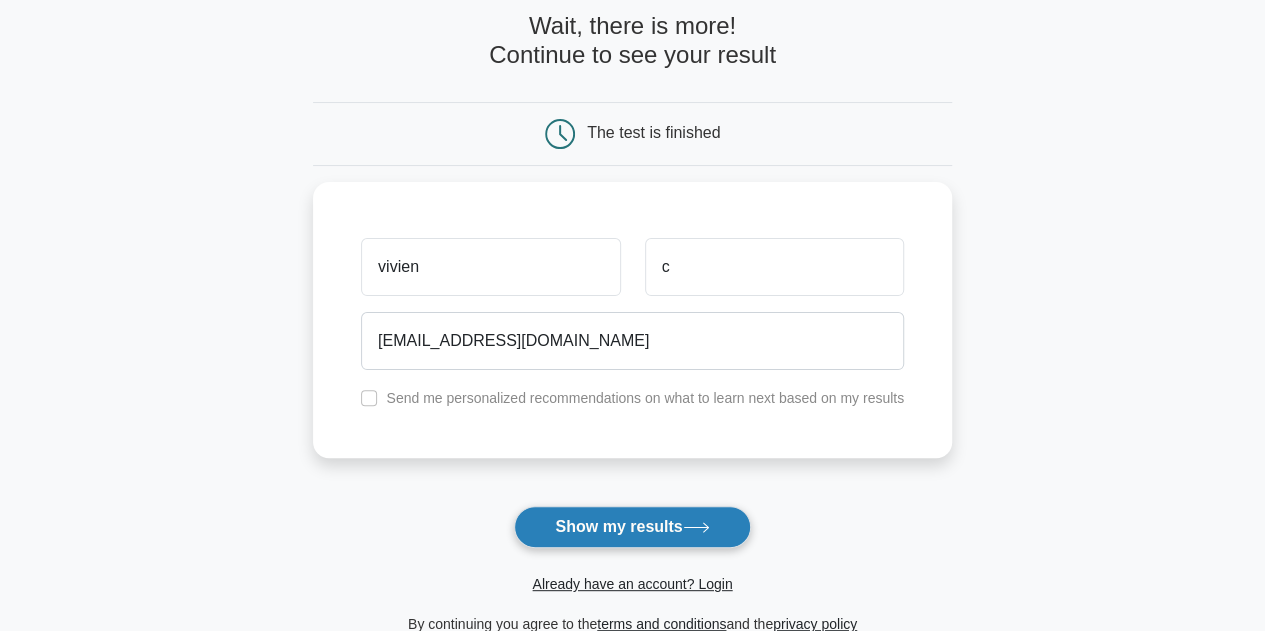 click on "Show my results" at bounding box center (632, 527) 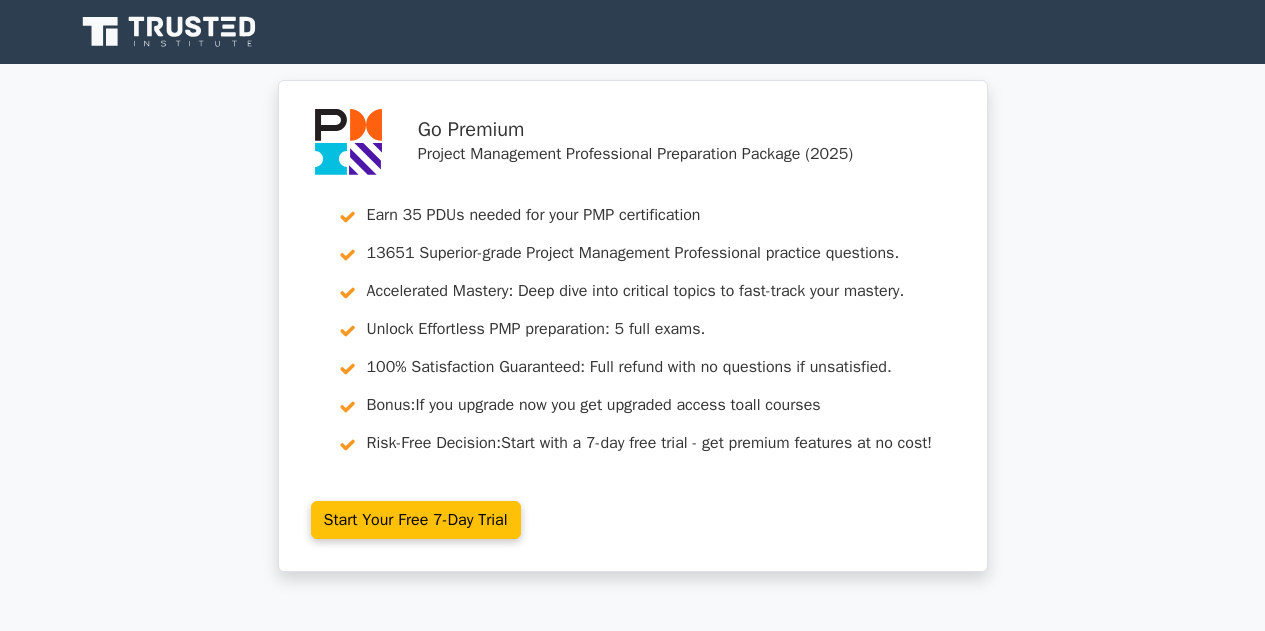 scroll, scrollTop: 0, scrollLeft: 0, axis: both 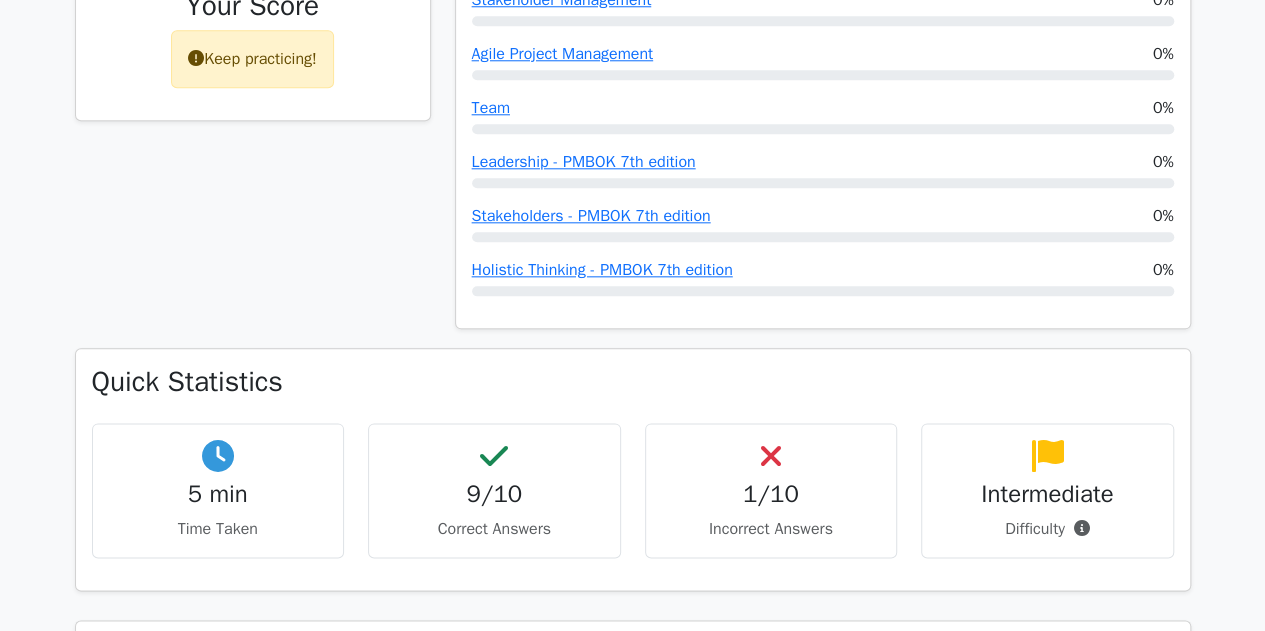 click on "1/10" at bounding box center [771, 494] 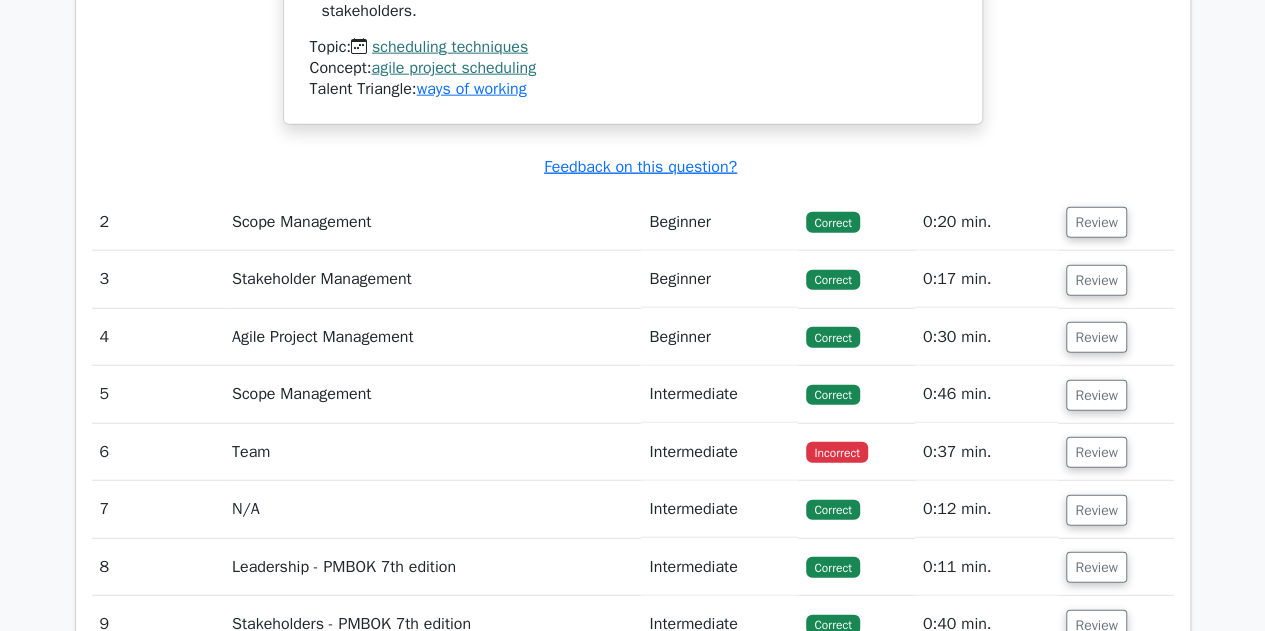 scroll, scrollTop: 2400, scrollLeft: 0, axis: vertical 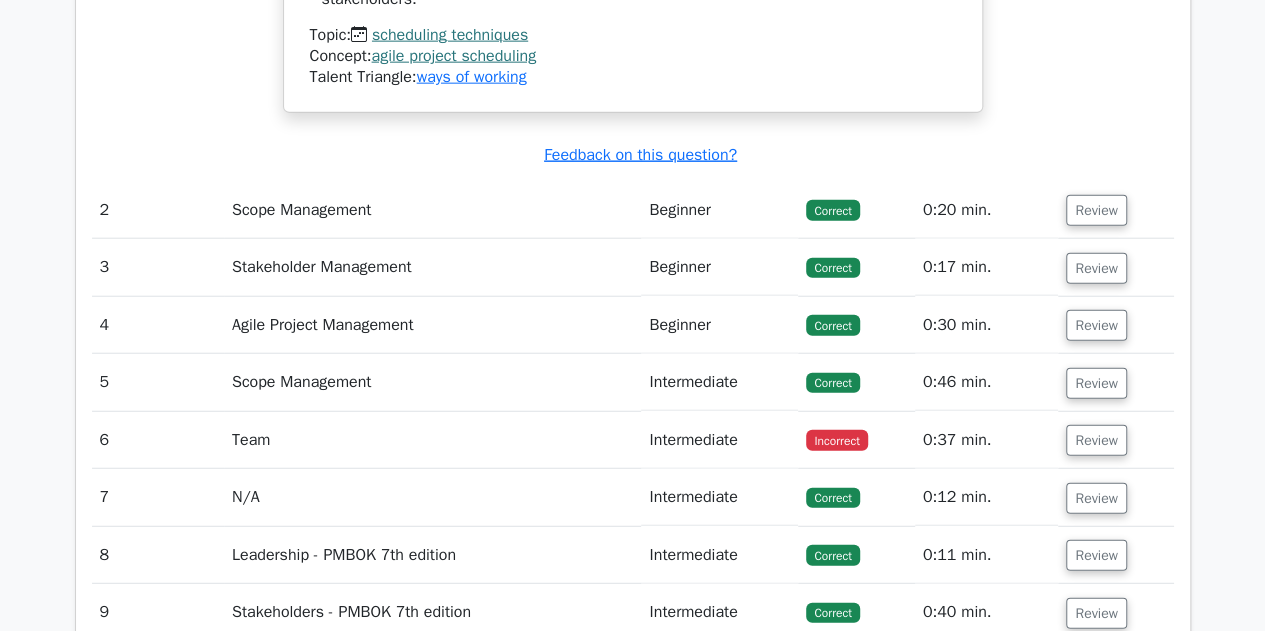 click on "Scope Management" at bounding box center (433, 382) 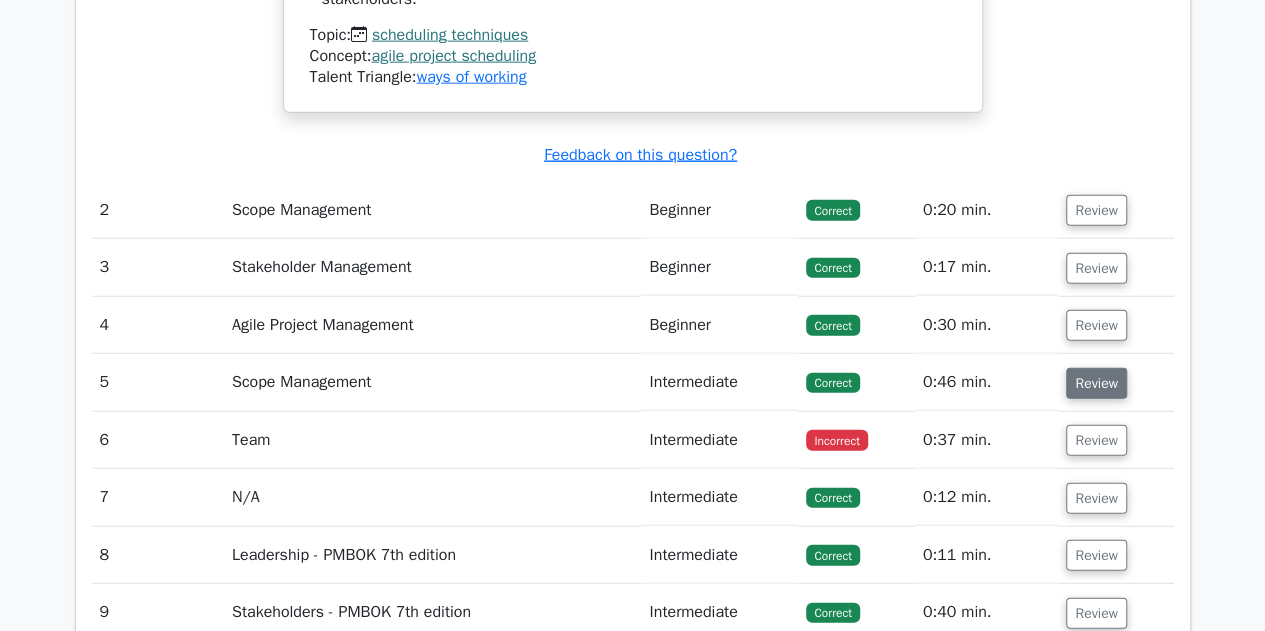 click on "Review" at bounding box center [1096, 383] 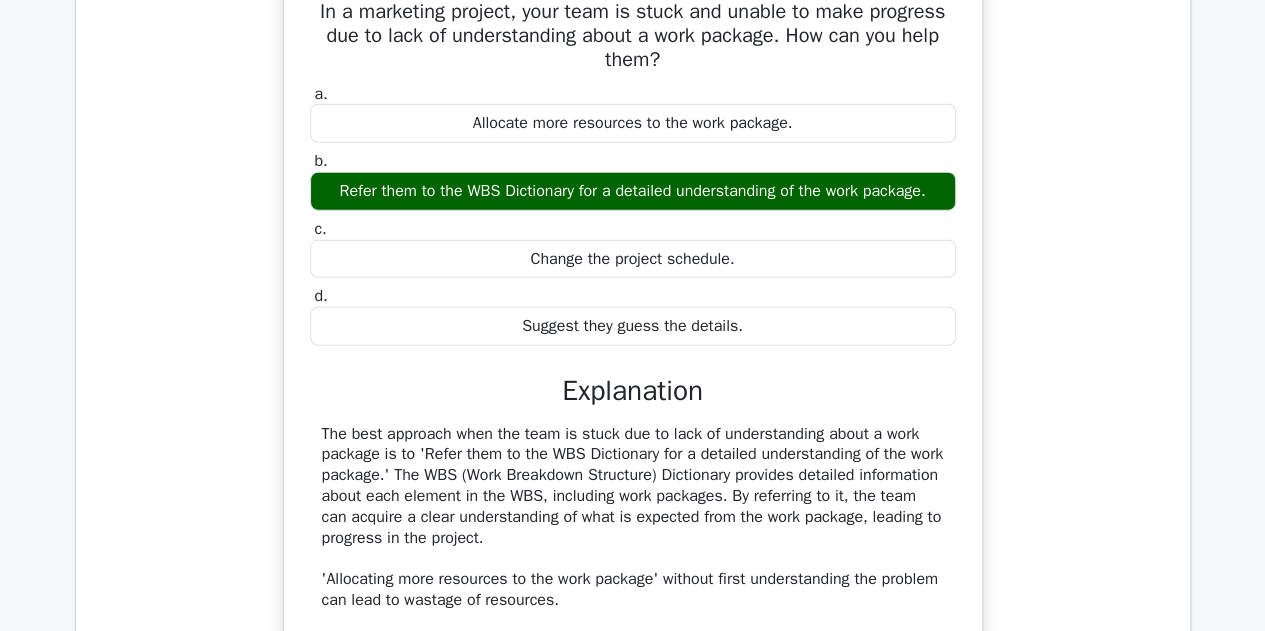 scroll, scrollTop: 3300, scrollLeft: 0, axis: vertical 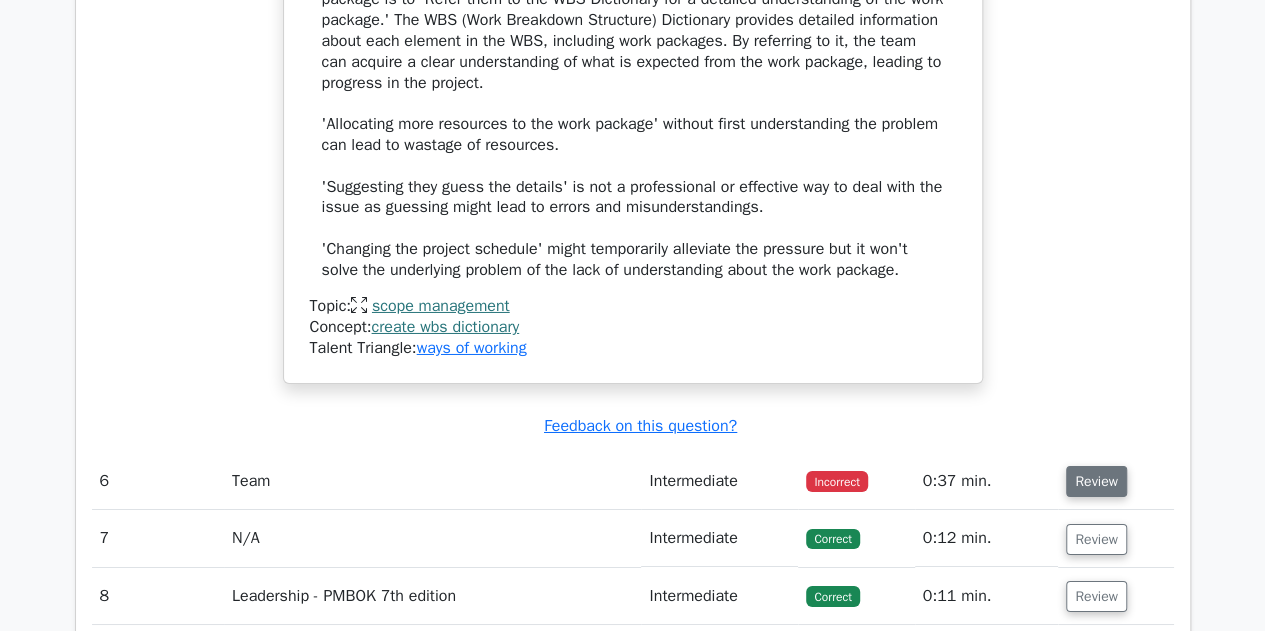 click on "Review" at bounding box center (1096, 481) 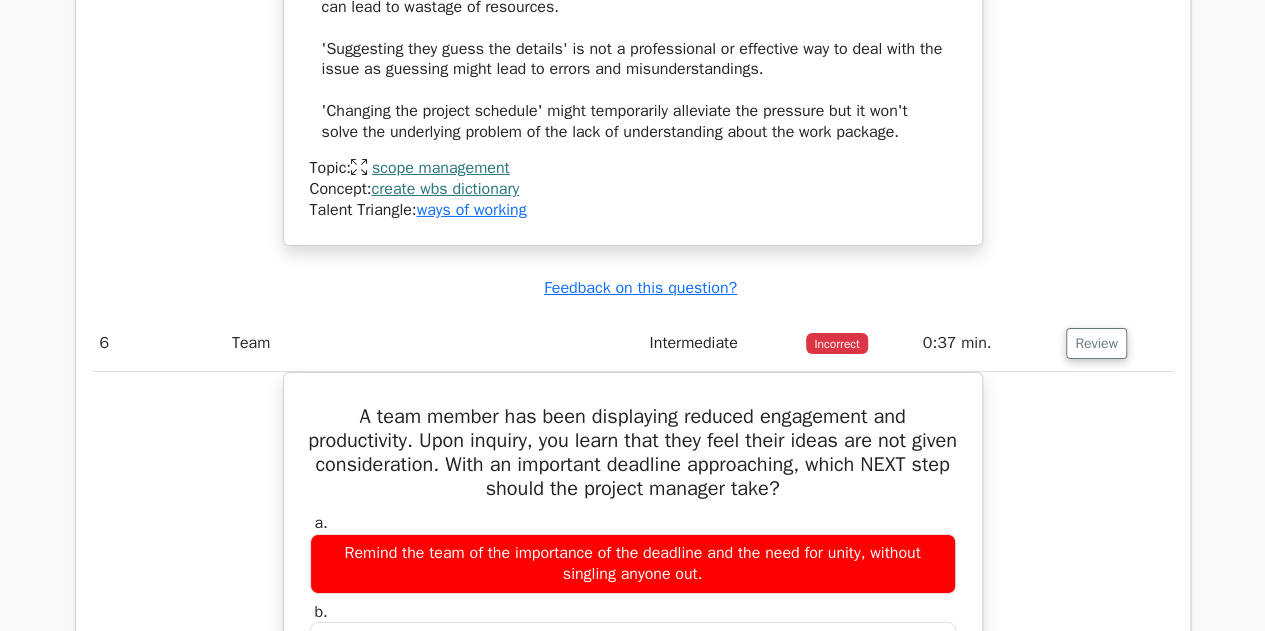 scroll, scrollTop: 3600, scrollLeft: 0, axis: vertical 